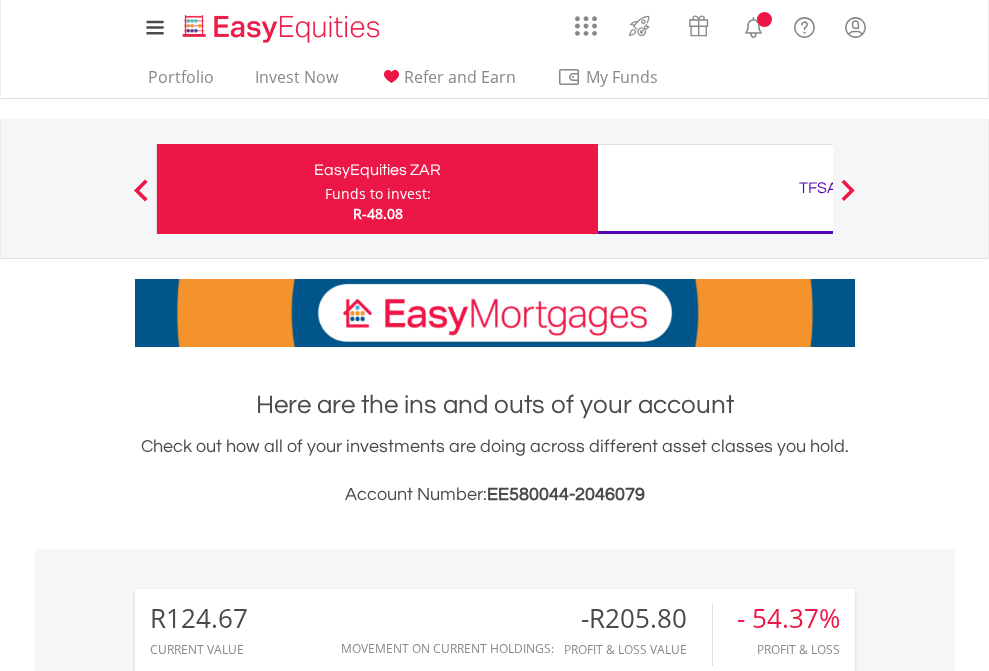 scroll, scrollTop: 0, scrollLeft: 0, axis: both 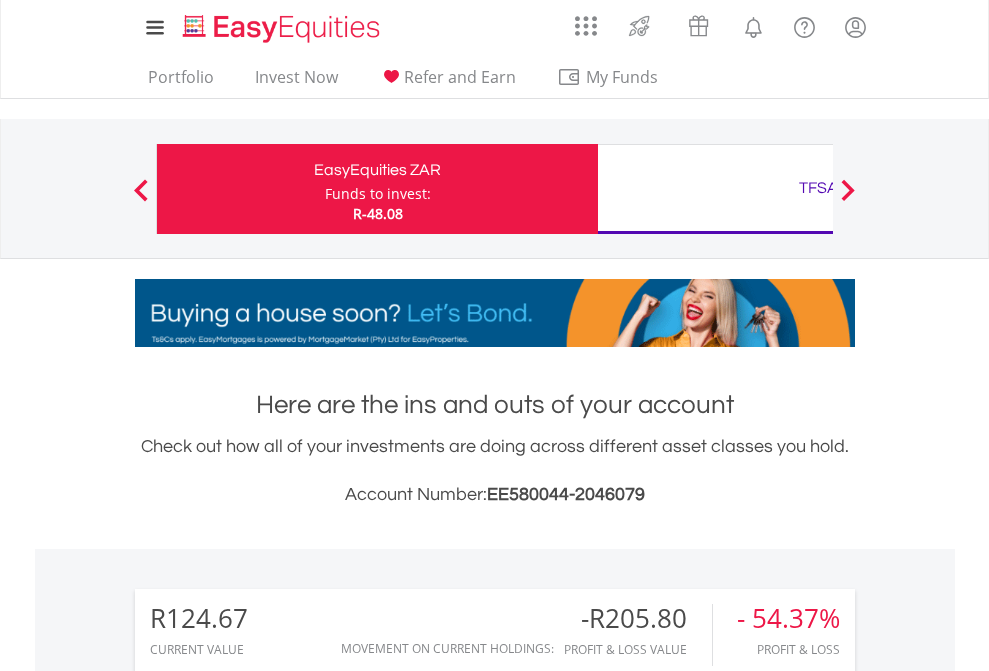 click on "Funds to invest:" at bounding box center [378, 194] 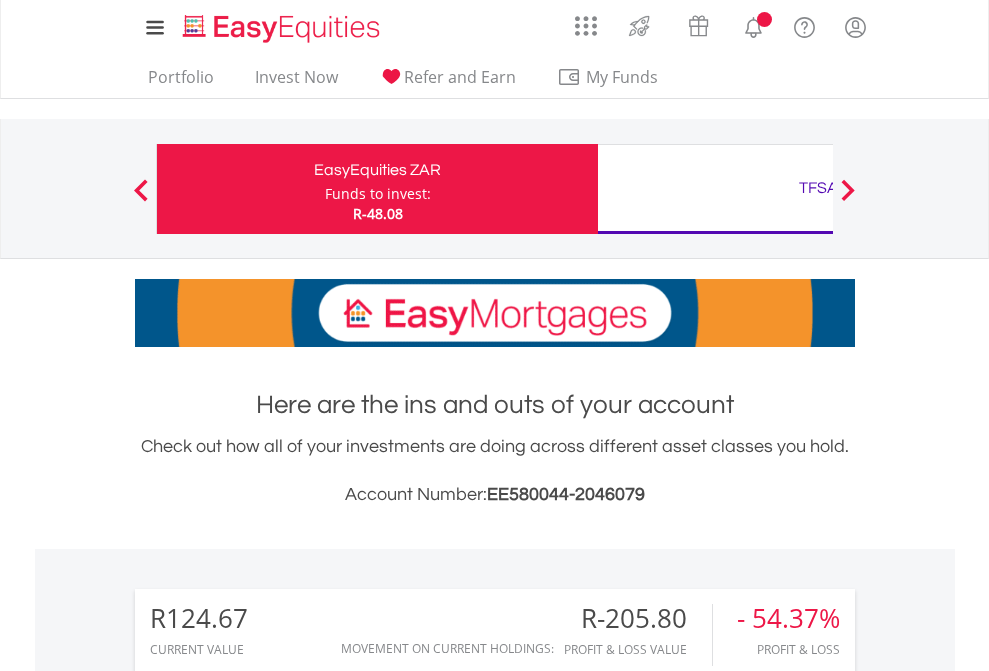 scroll, scrollTop: 0, scrollLeft: 0, axis: both 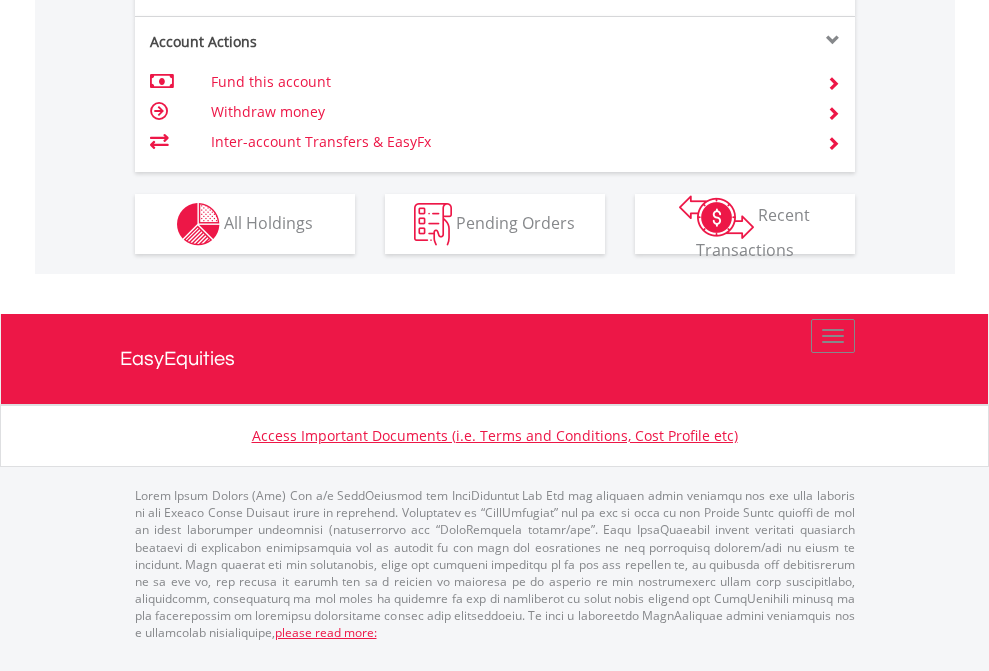 click on "Investment types" at bounding box center (706, -337) 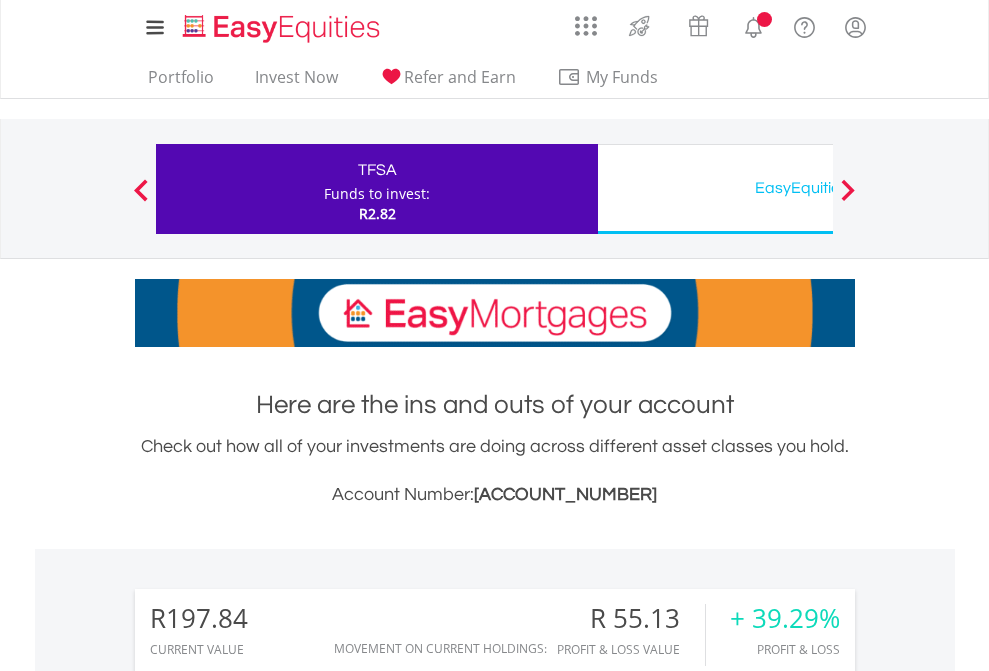scroll, scrollTop: 0, scrollLeft: 0, axis: both 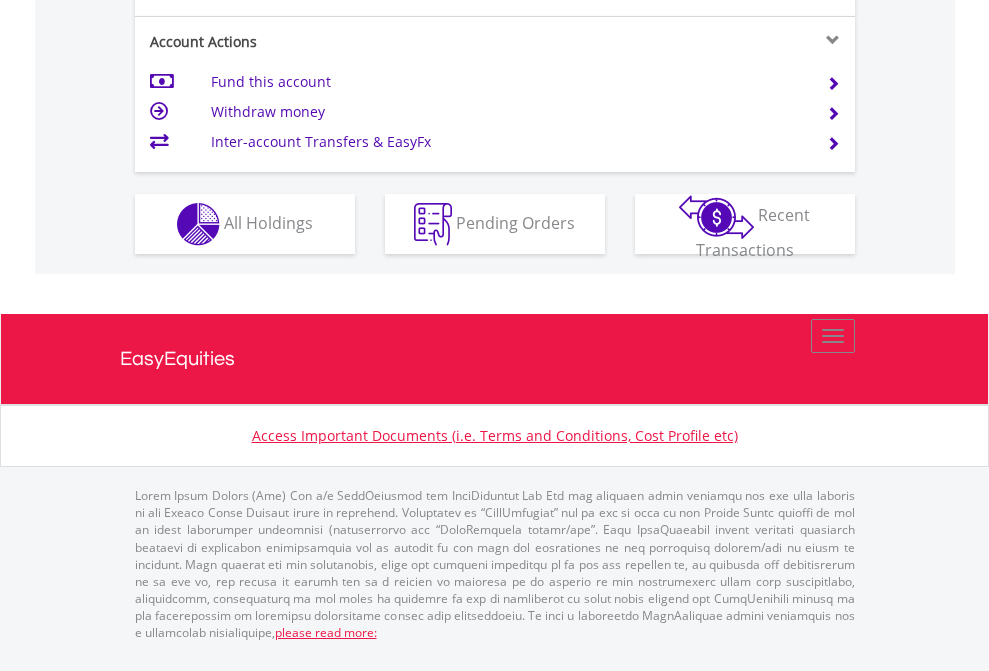 click on "Investment types" at bounding box center [706, -337] 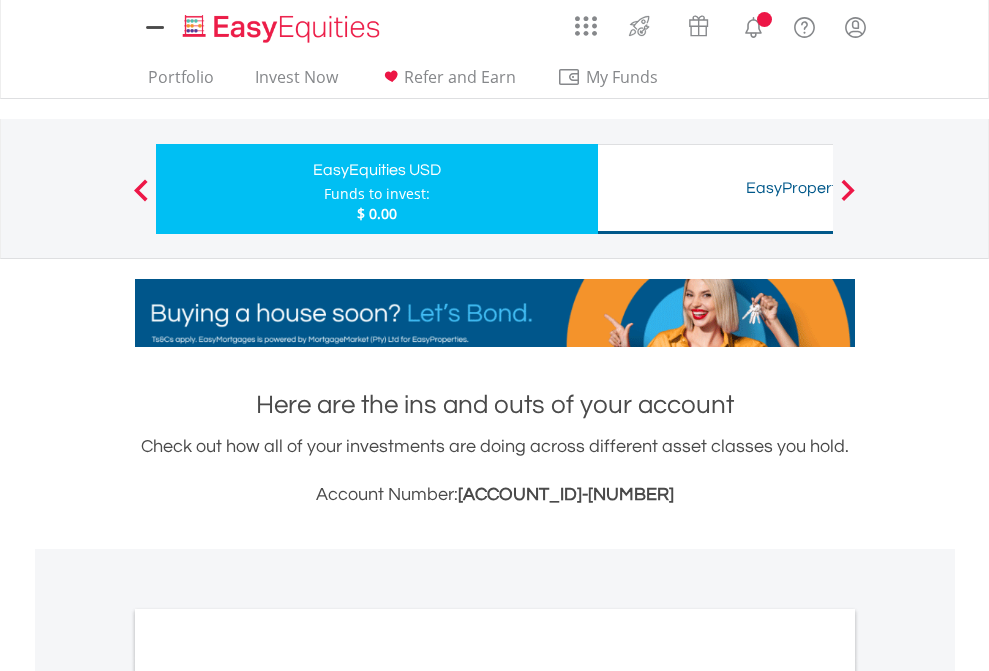 scroll, scrollTop: 0, scrollLeft: 0, axis: both 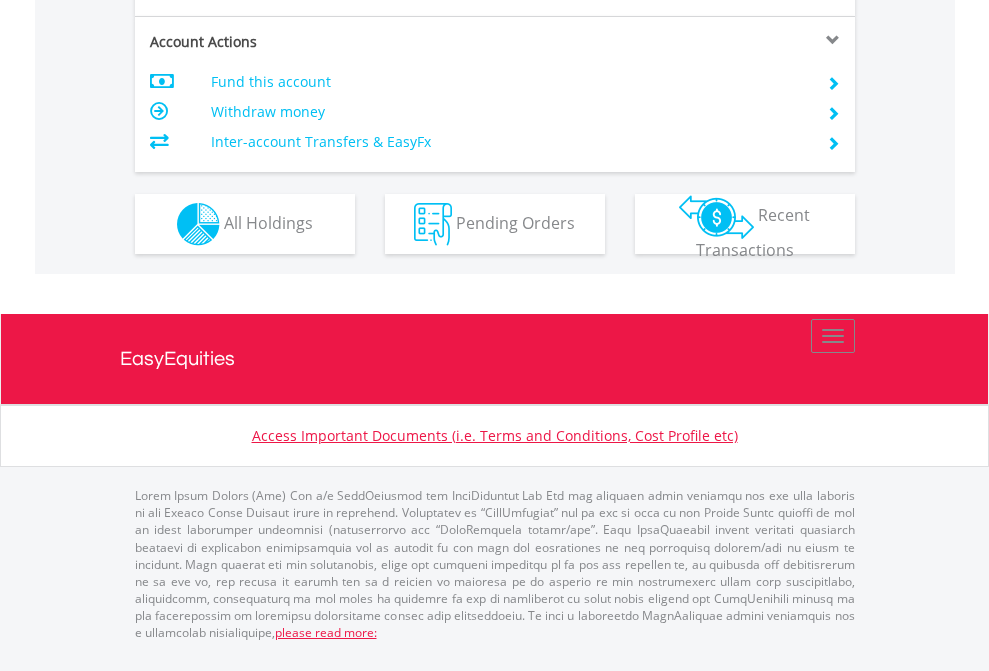 click on "Investment types" at bounding box center (706, -337) 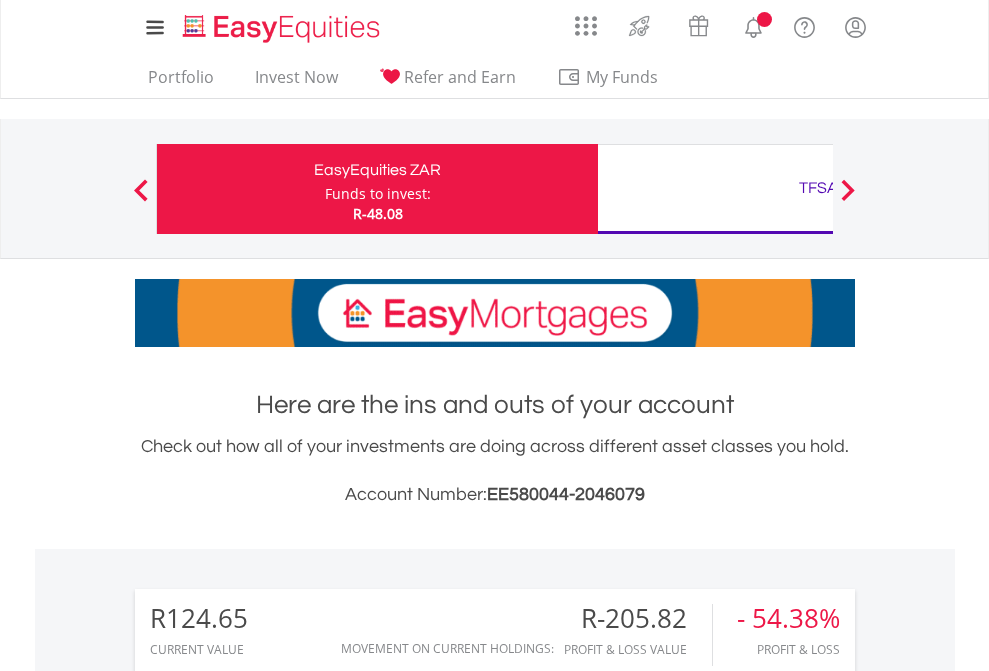 scroll, scrollTop: 0, scrollLeft: 0, axis: both 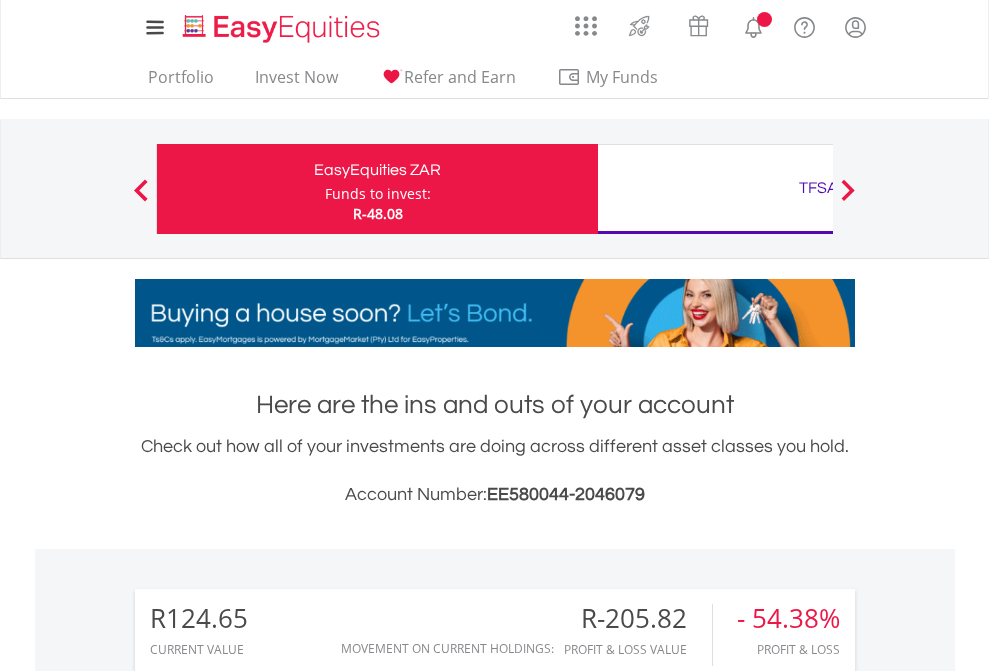 click on "All Holdings" at bounding box center [268, 1586] 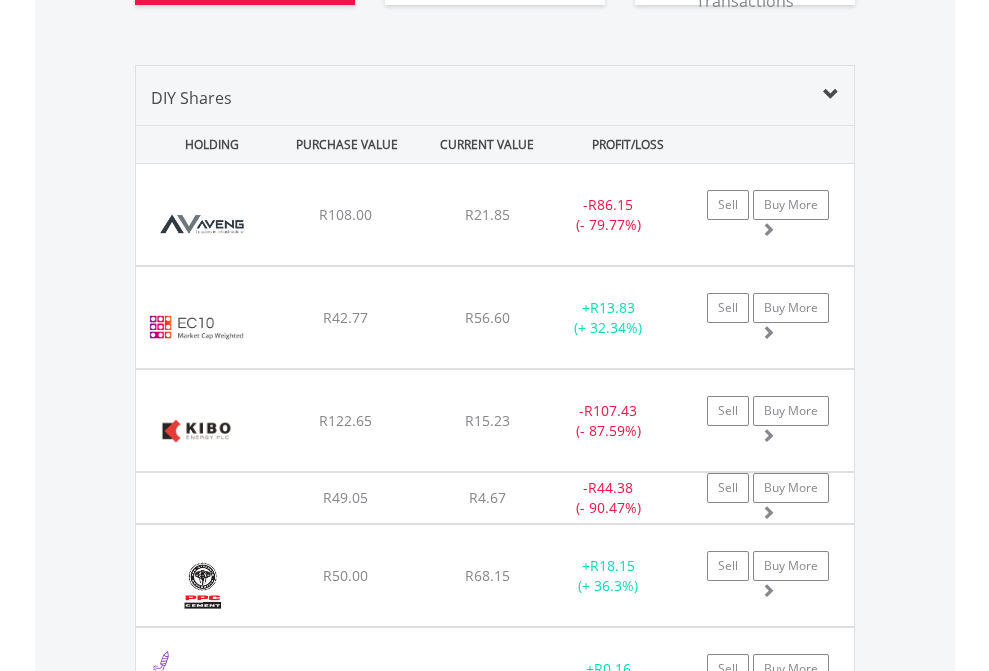 scroll, scrollTop: 2344, scrollLeft: 0, axis: vertical 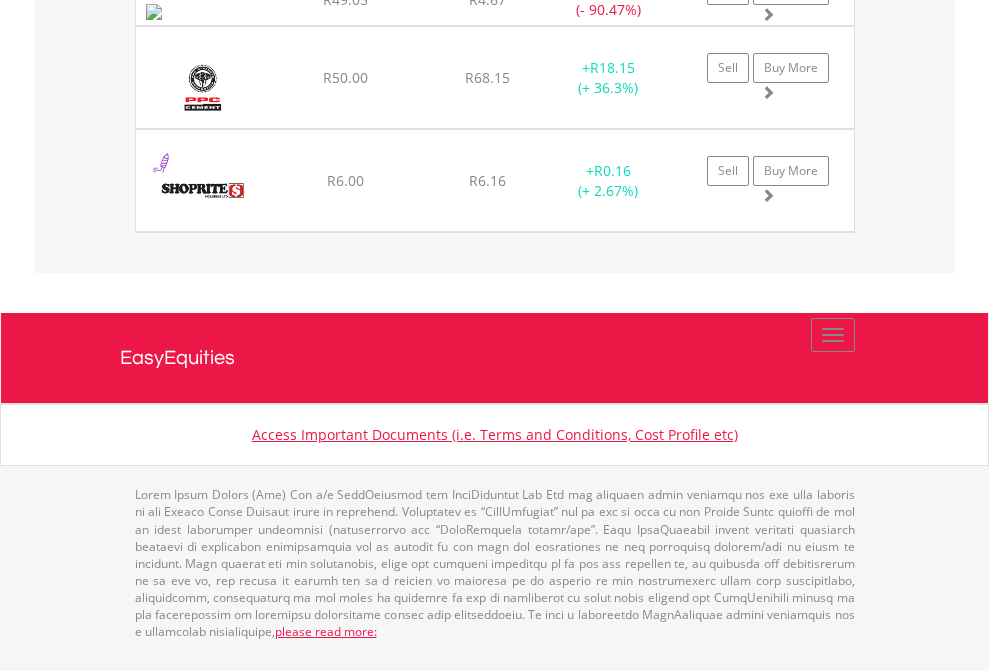 click on "TFSA" at bounding box center (818, -1923) 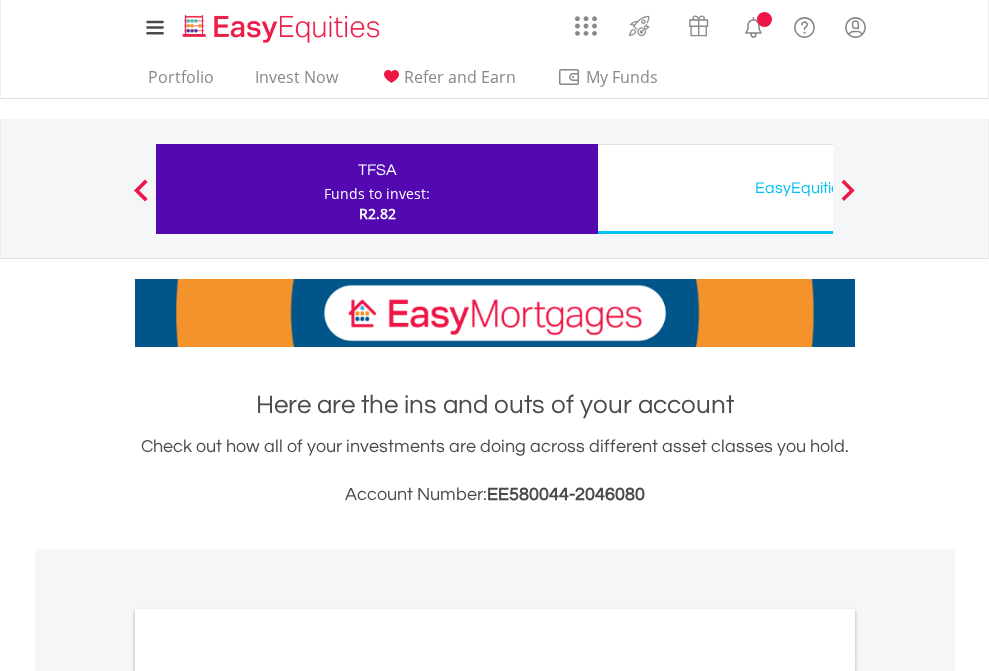 scroll, scrollTop: 0, scrollLeft: 0, axis: both 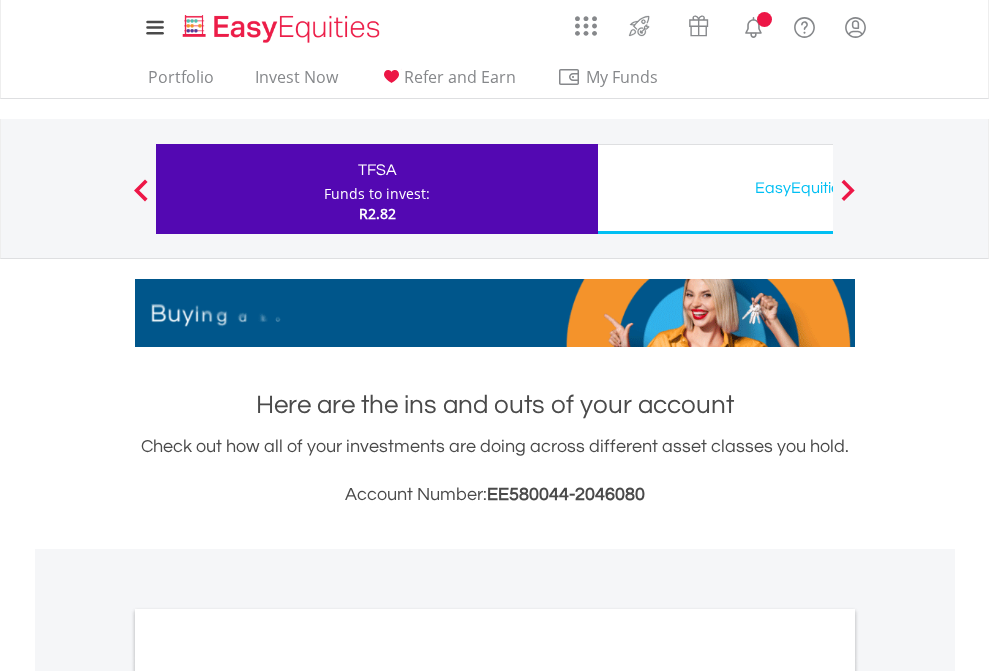 click on "All Holdings" at bounding box center (268, 1096) 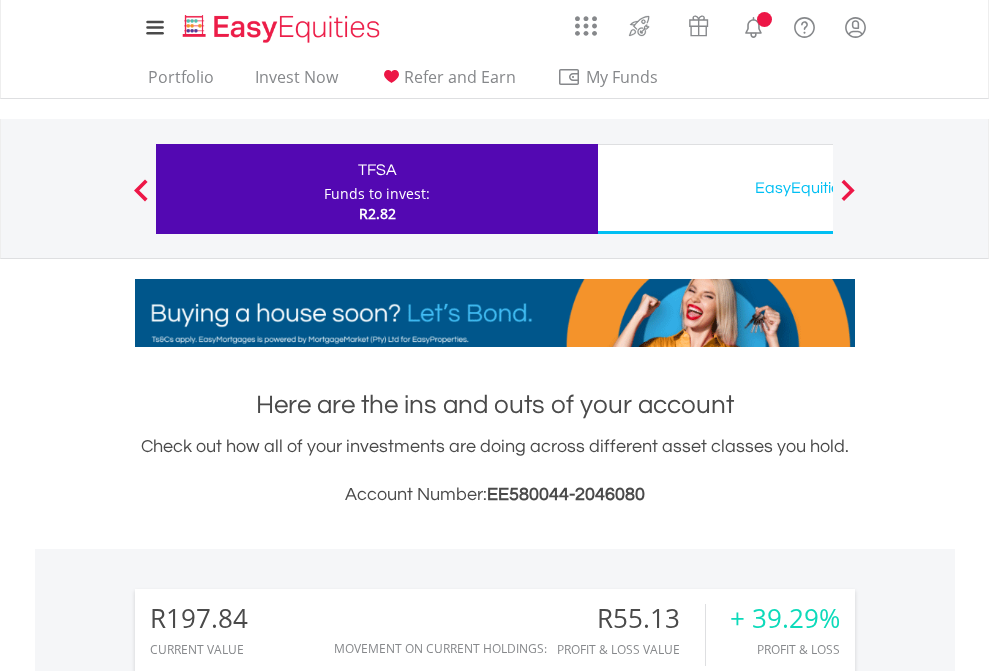 scroll, scrollTop: 1573, scrollLeft: 0, axis: vertical 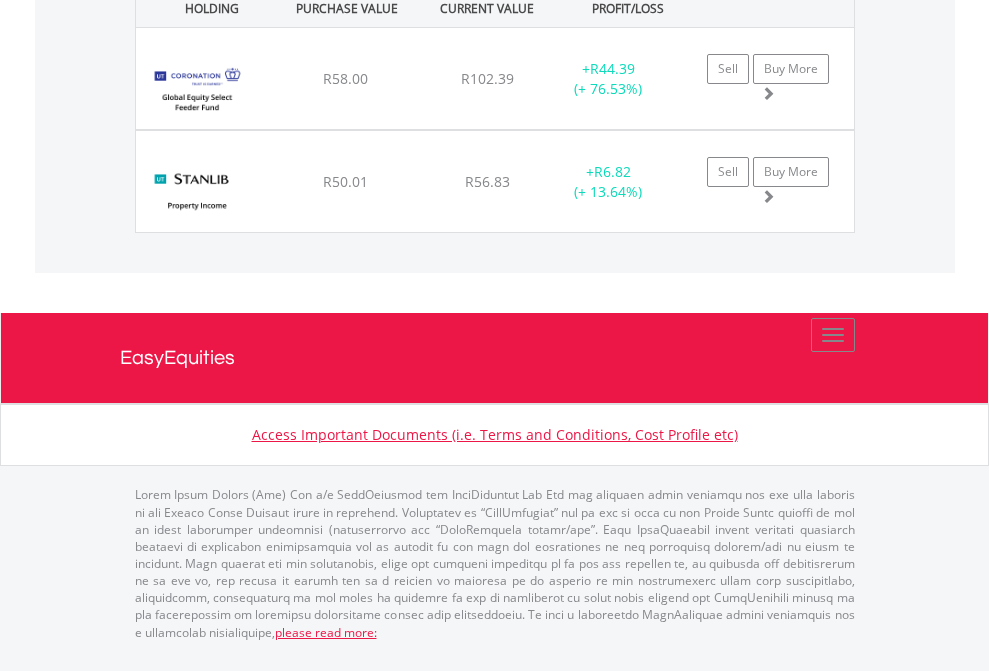 click on "EasyEquities USD" at bounding box center (818, -1722) 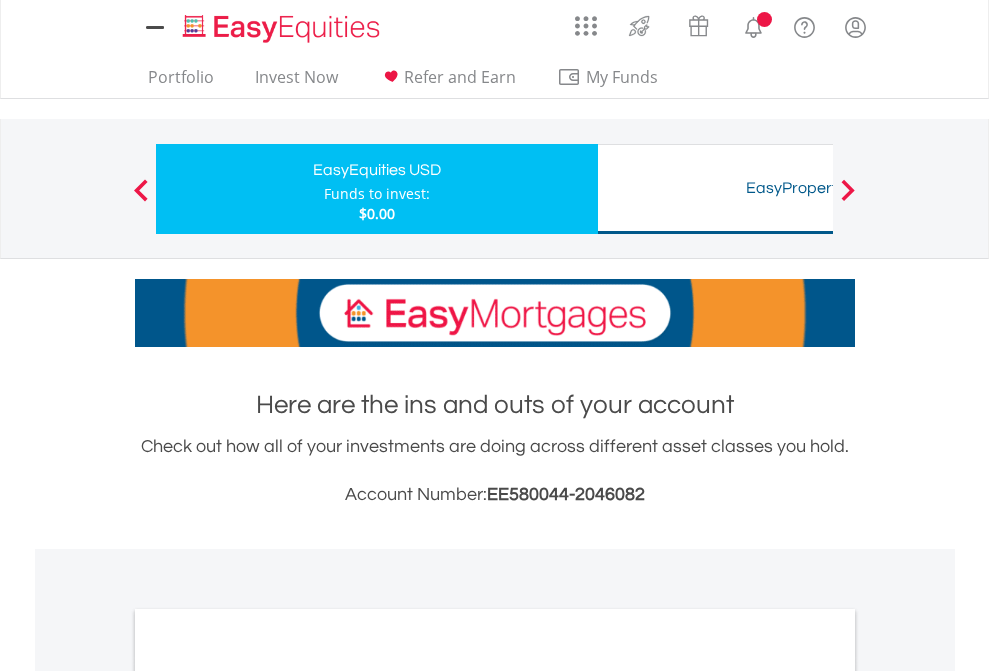scroll, scrollTop: 0, scrollLeft: 0, axis: both 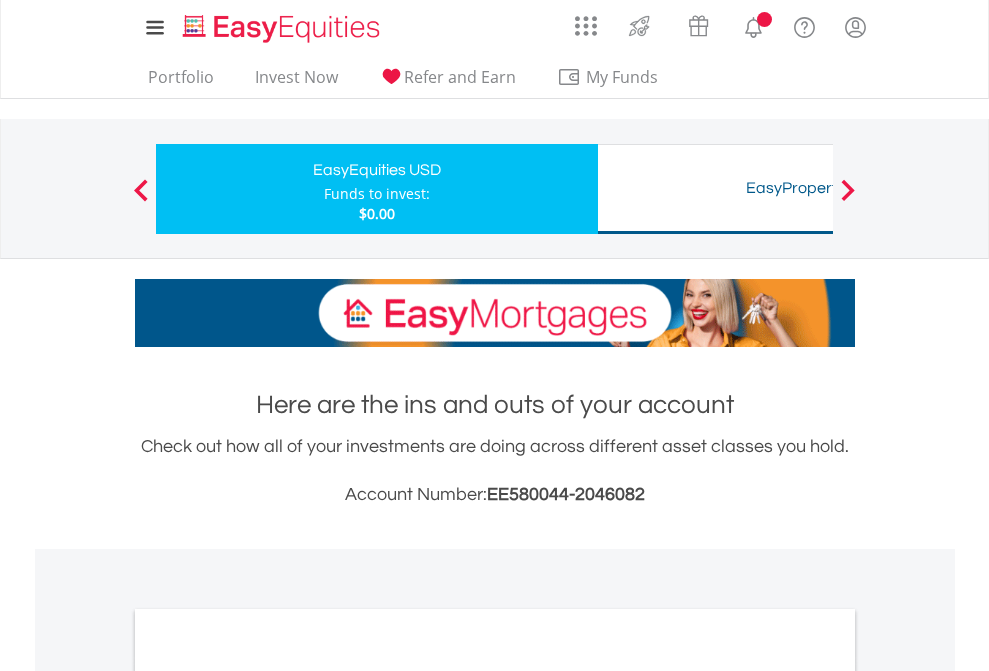 click on "All Holdings" at bounding box center [268, 1096] 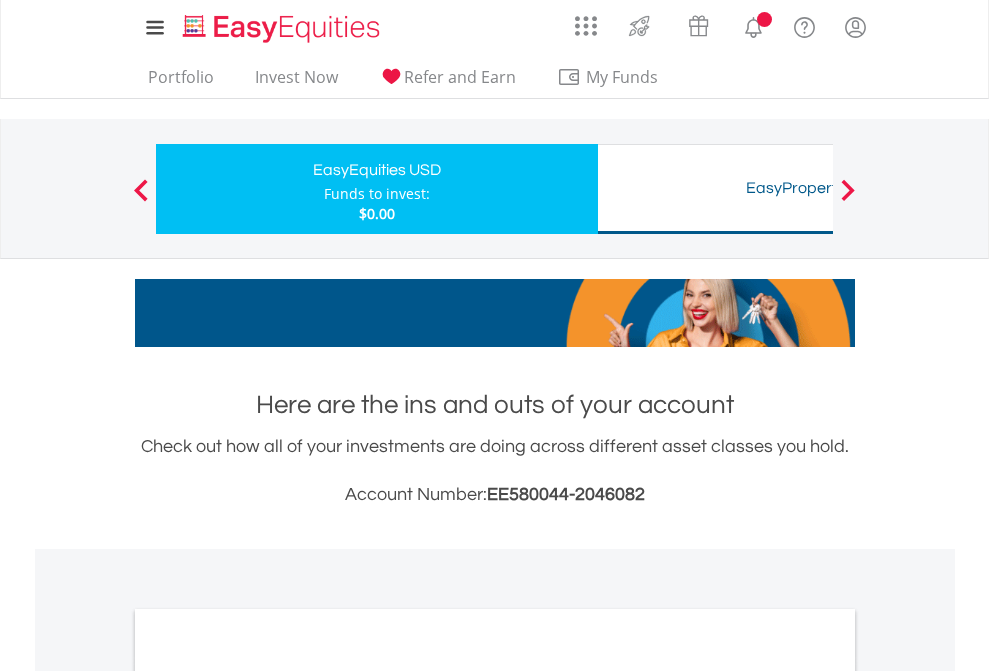 scroll, scrollTop: 1202, scrollLeft: 0, axis: vertical 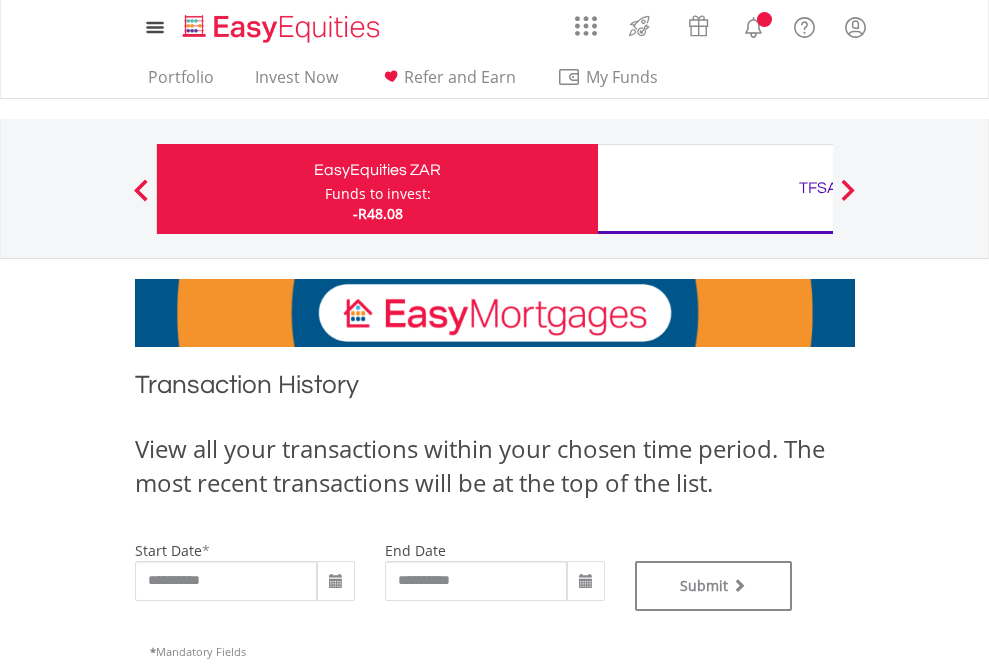 type on "**********" 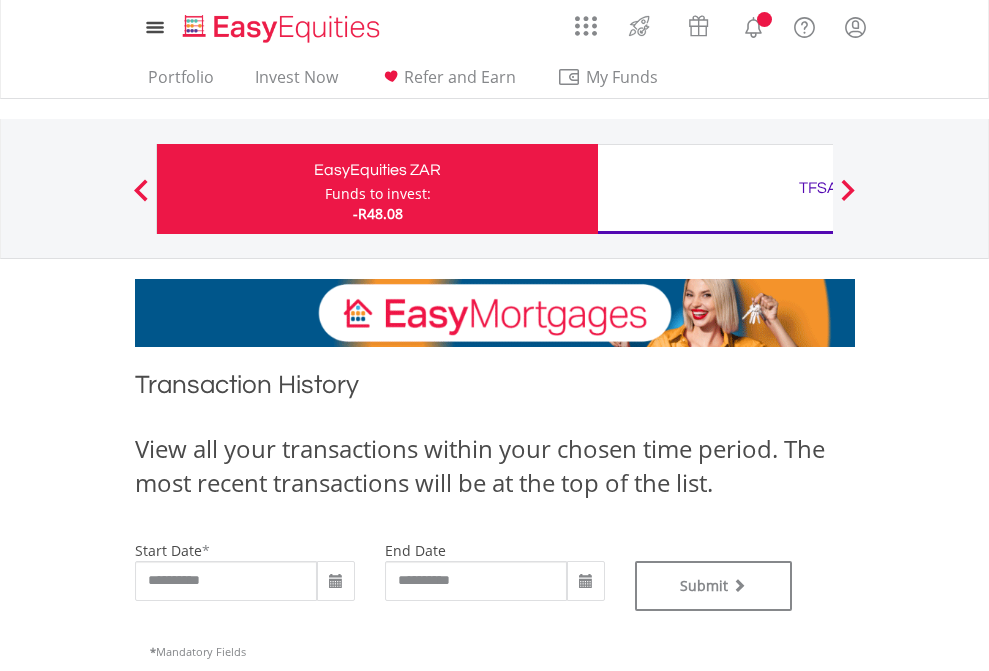 type on "**********" 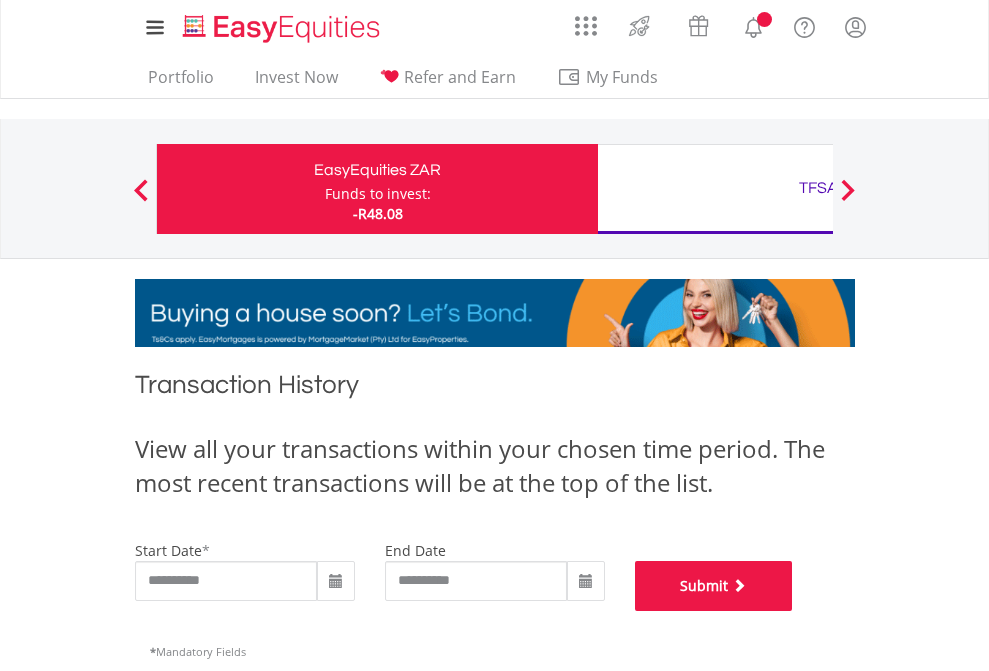 click on "Submit" at bounding box center (714, 586) 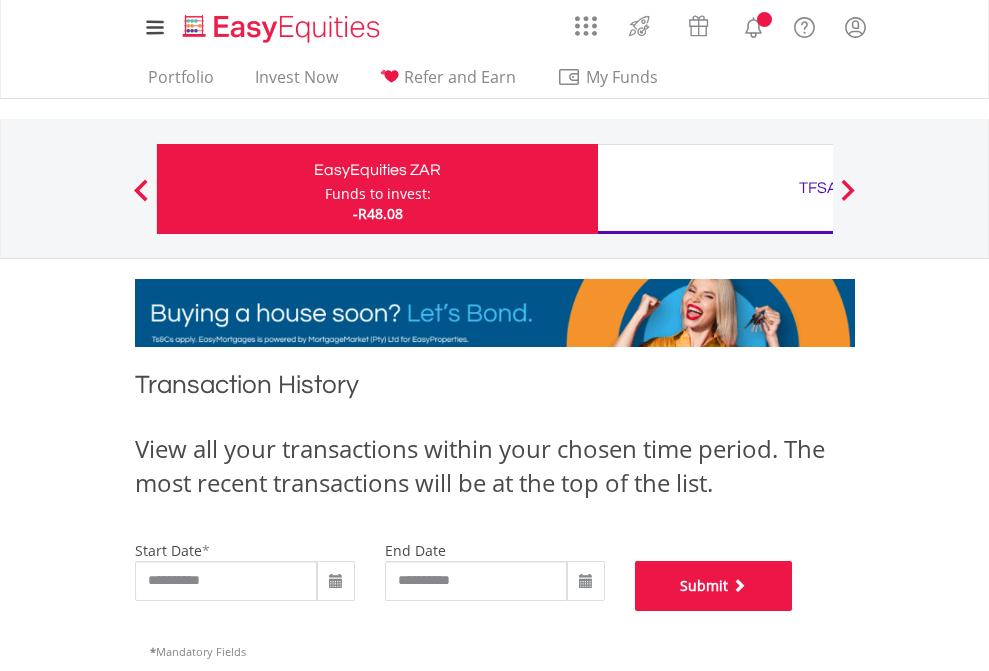 scroll, scrollTop: 811, scrollLeft: 0, axis: vertical 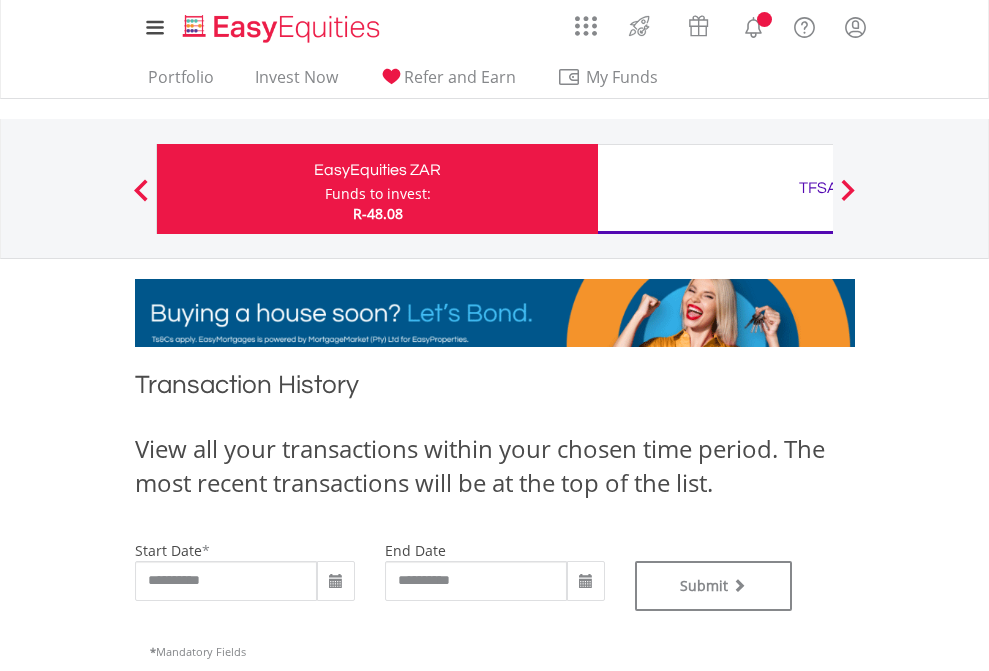 click on "TFSA" at bounding box center (818, 188) 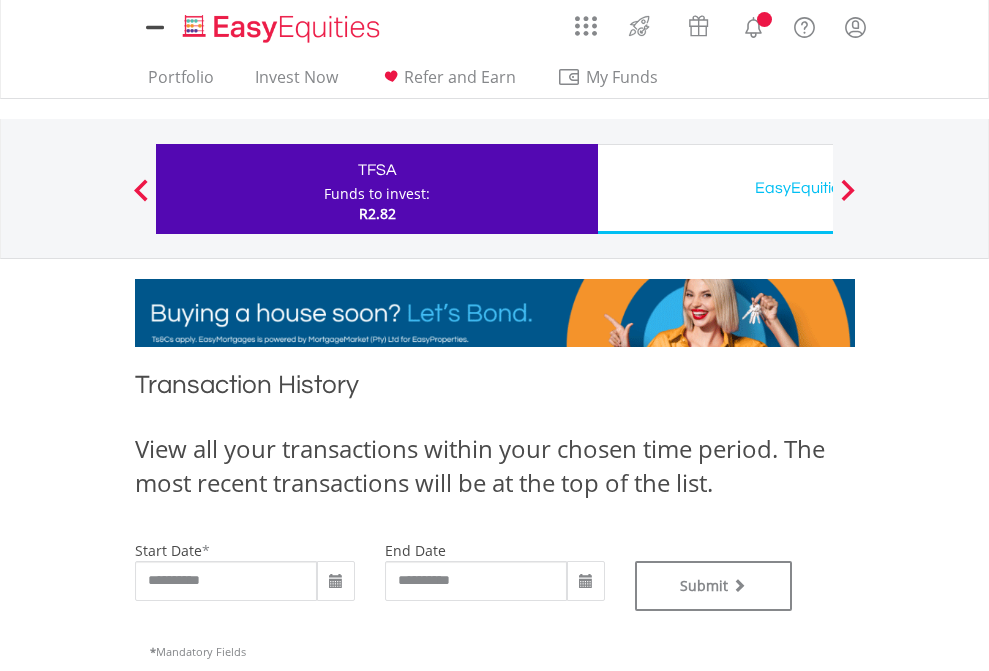scroll, scrollTop: 0, scrollLeft: 0, axis: both 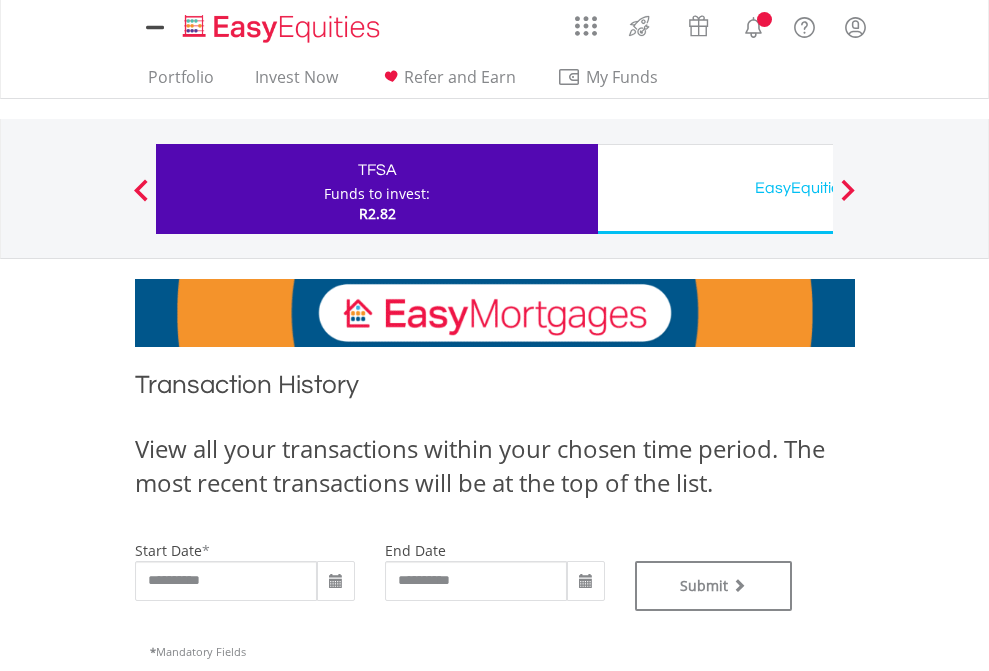 type on "**********" 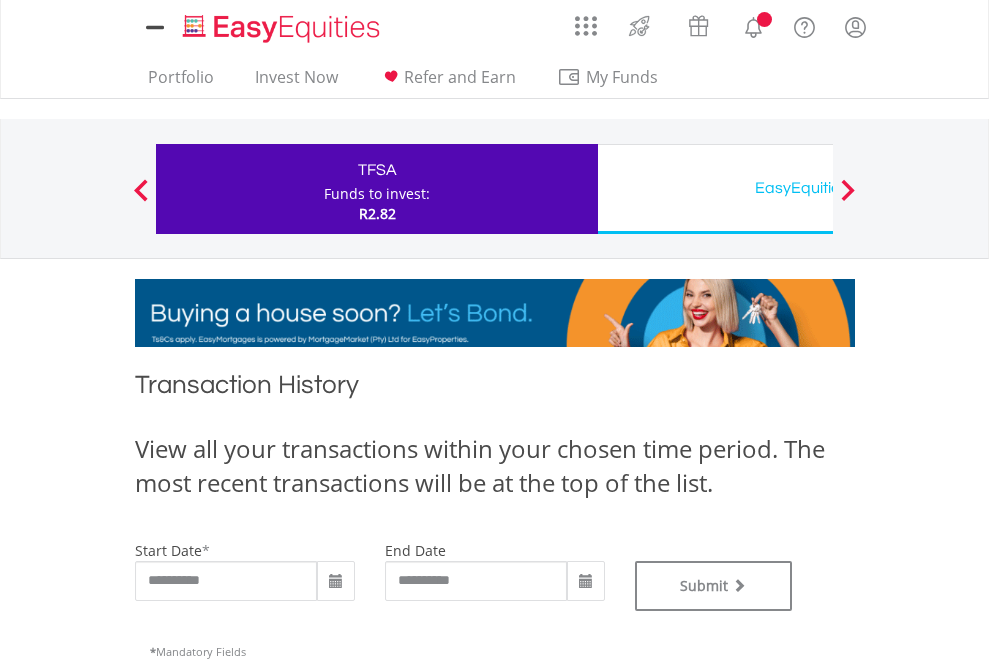 type on "**********" 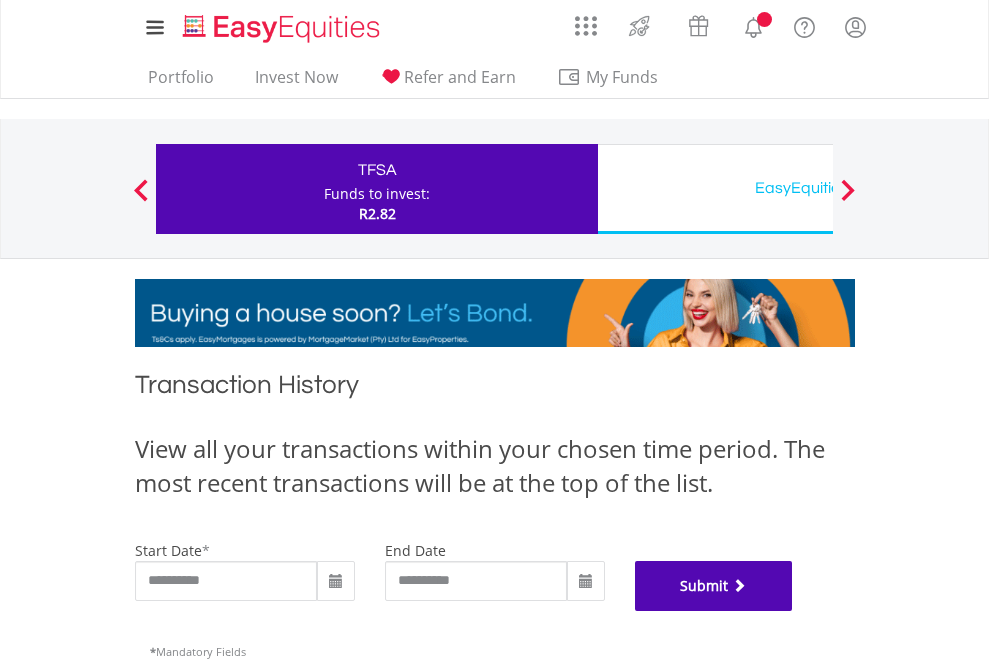 click on "Submit" at bounding box center (714, 586) 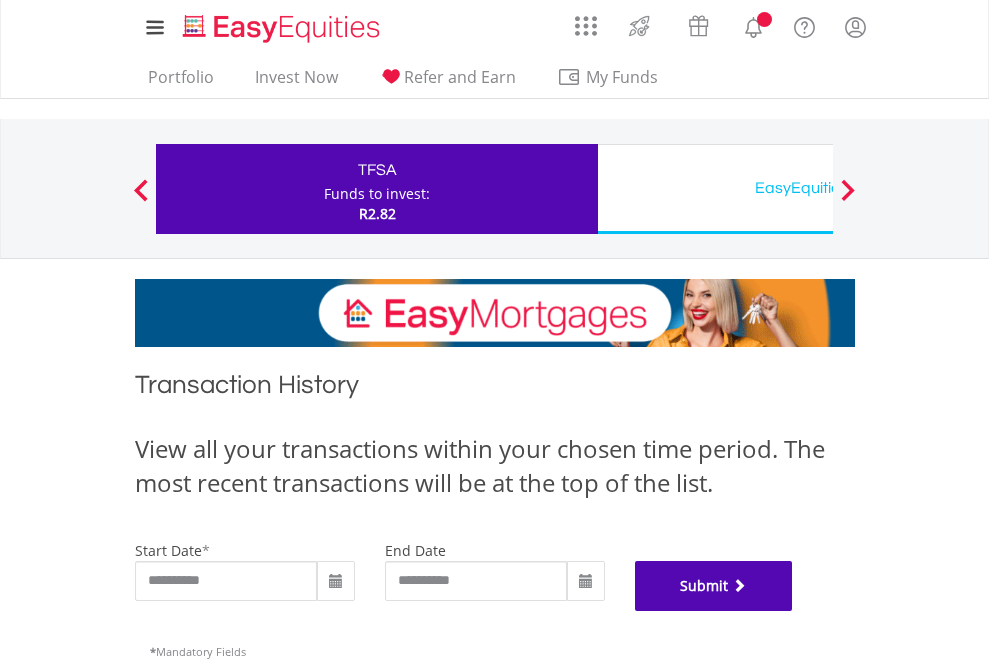 scroll, scrollTop: 811, scrollLeft: 0, axis: vertical 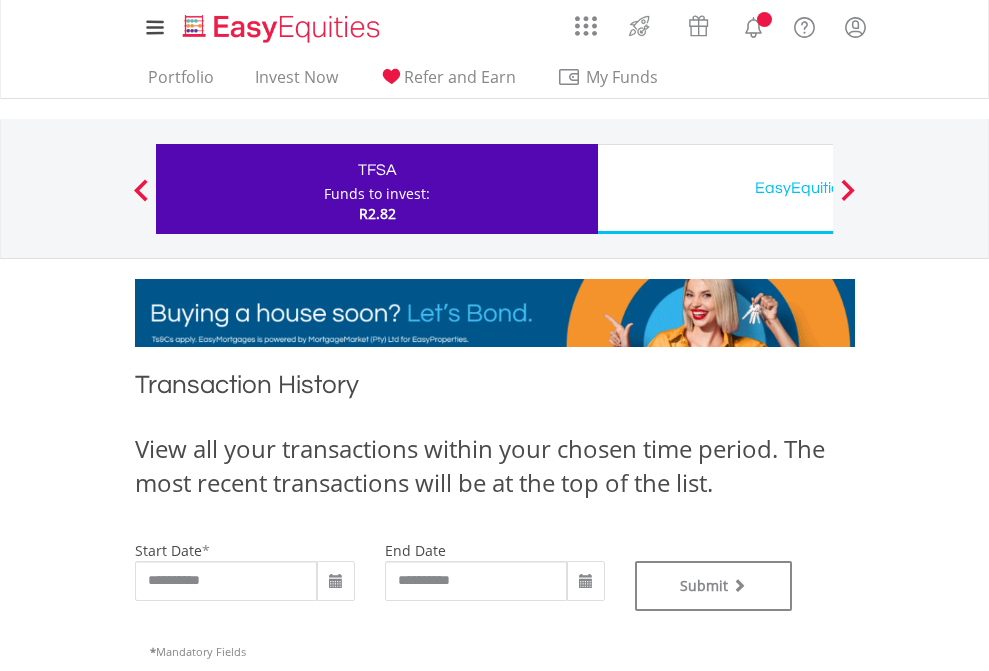 click on "EasyEquities USD" at bounding box center (818, 188) 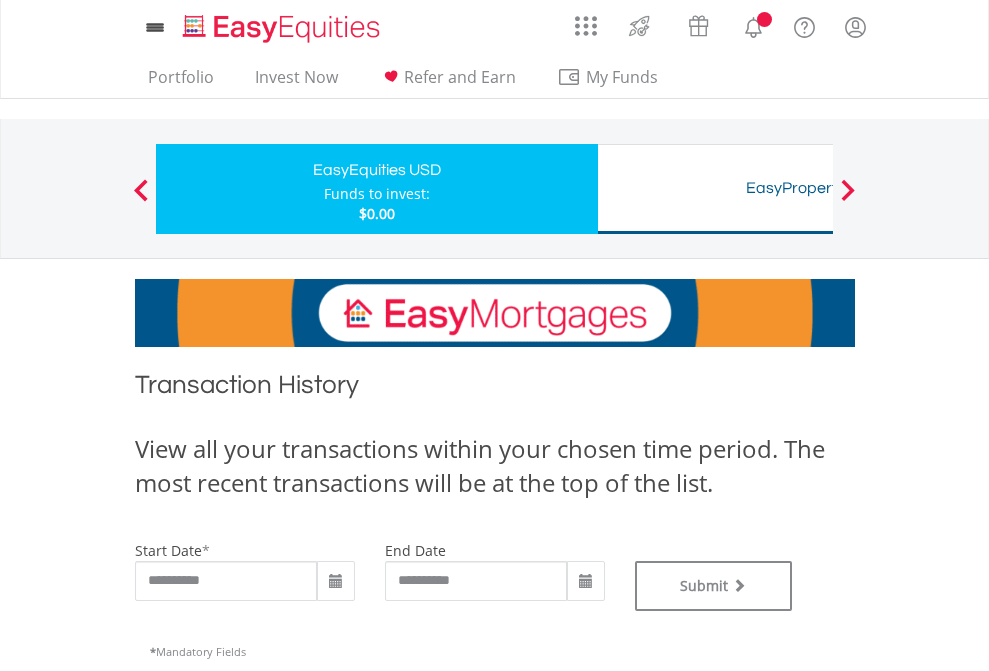 scroll, scrollTop: 0, scrollLeft: 0, axis: both 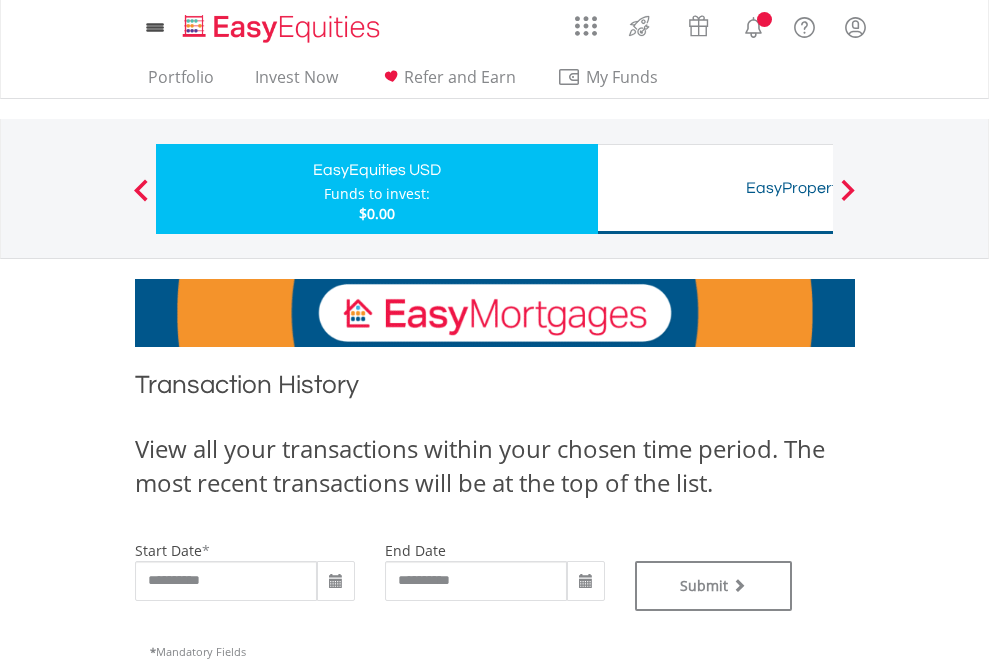 type on "**********" 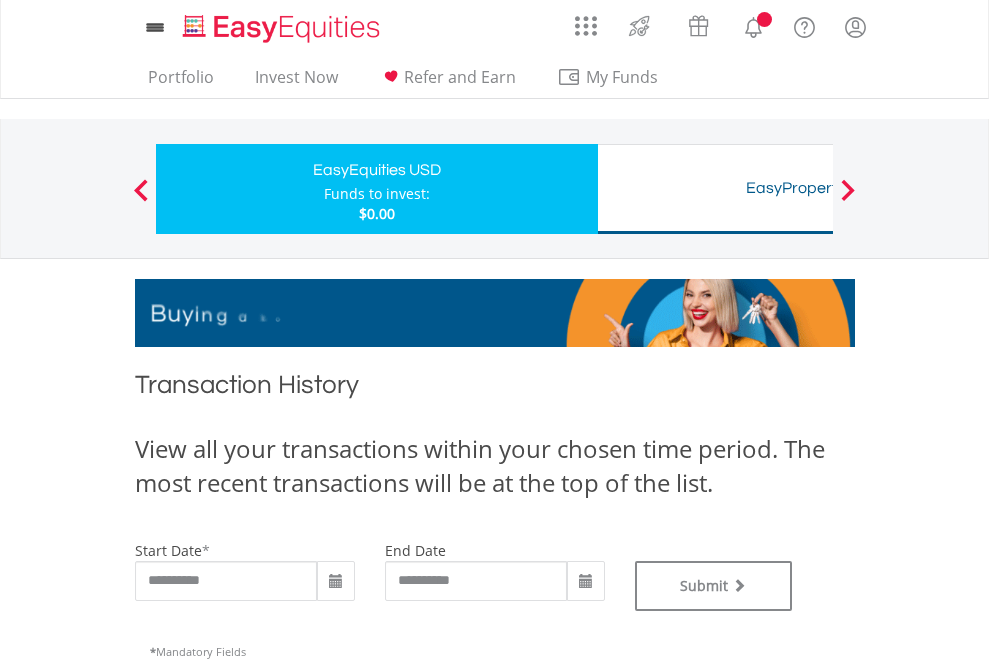 type on "**********" 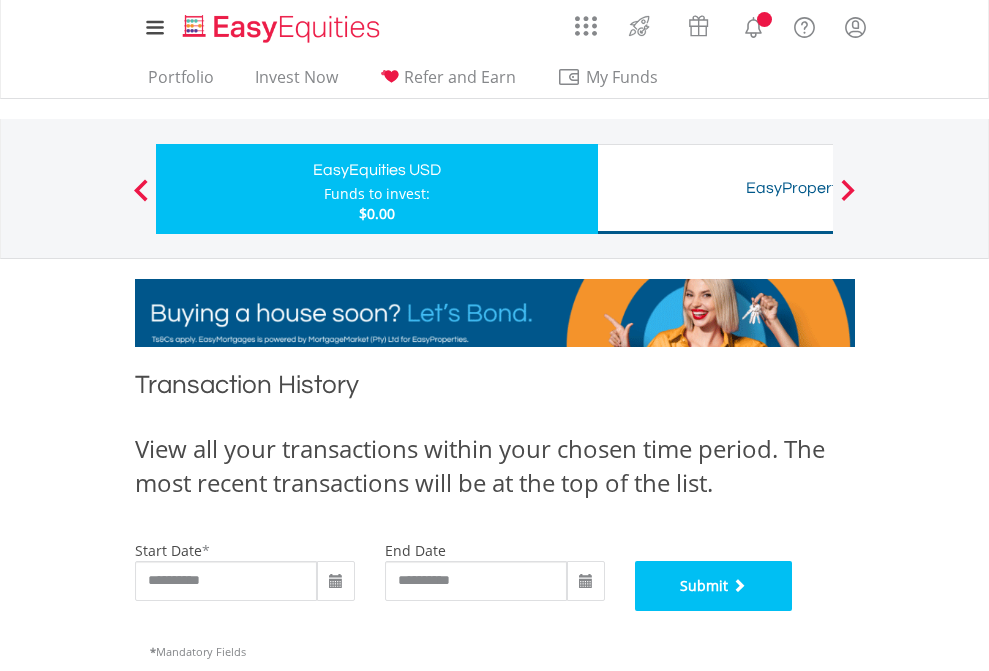 click on "Submit" at bounding box center (714, 586) 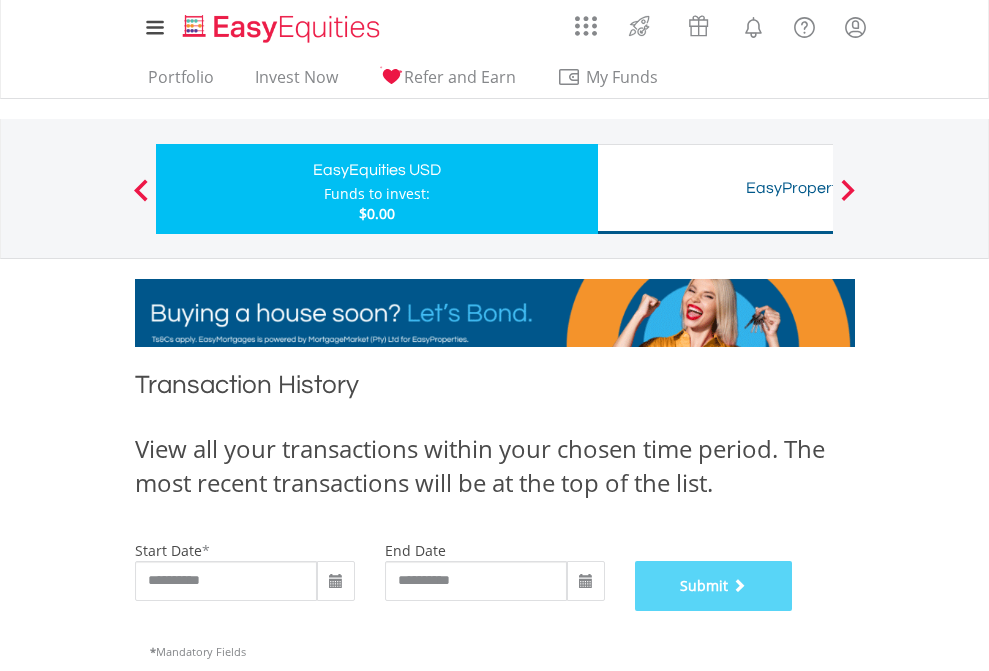 scroll, scrollTop: 811, scrollLeft: 0, axis: vertical 